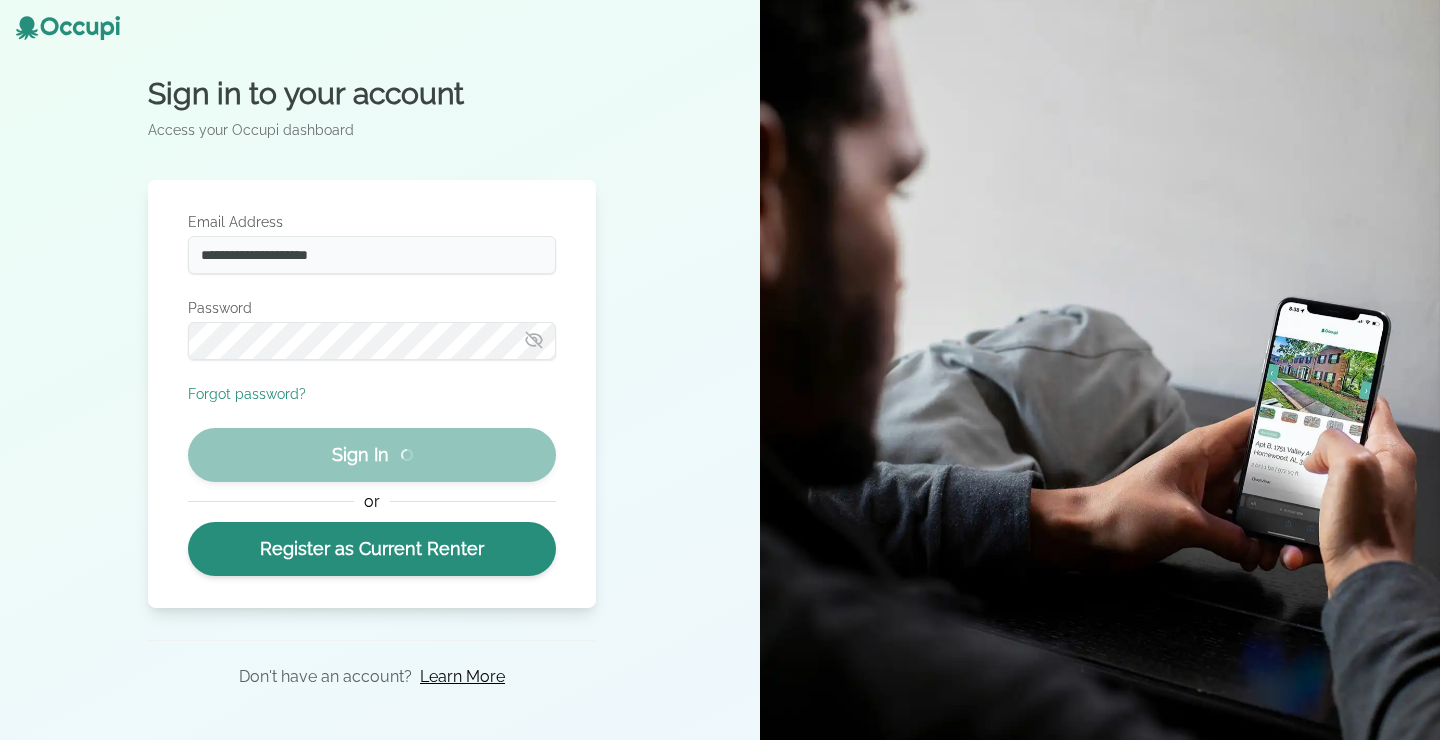 scroll, scrollTop: 0, scrollLeft: 0, axis: both 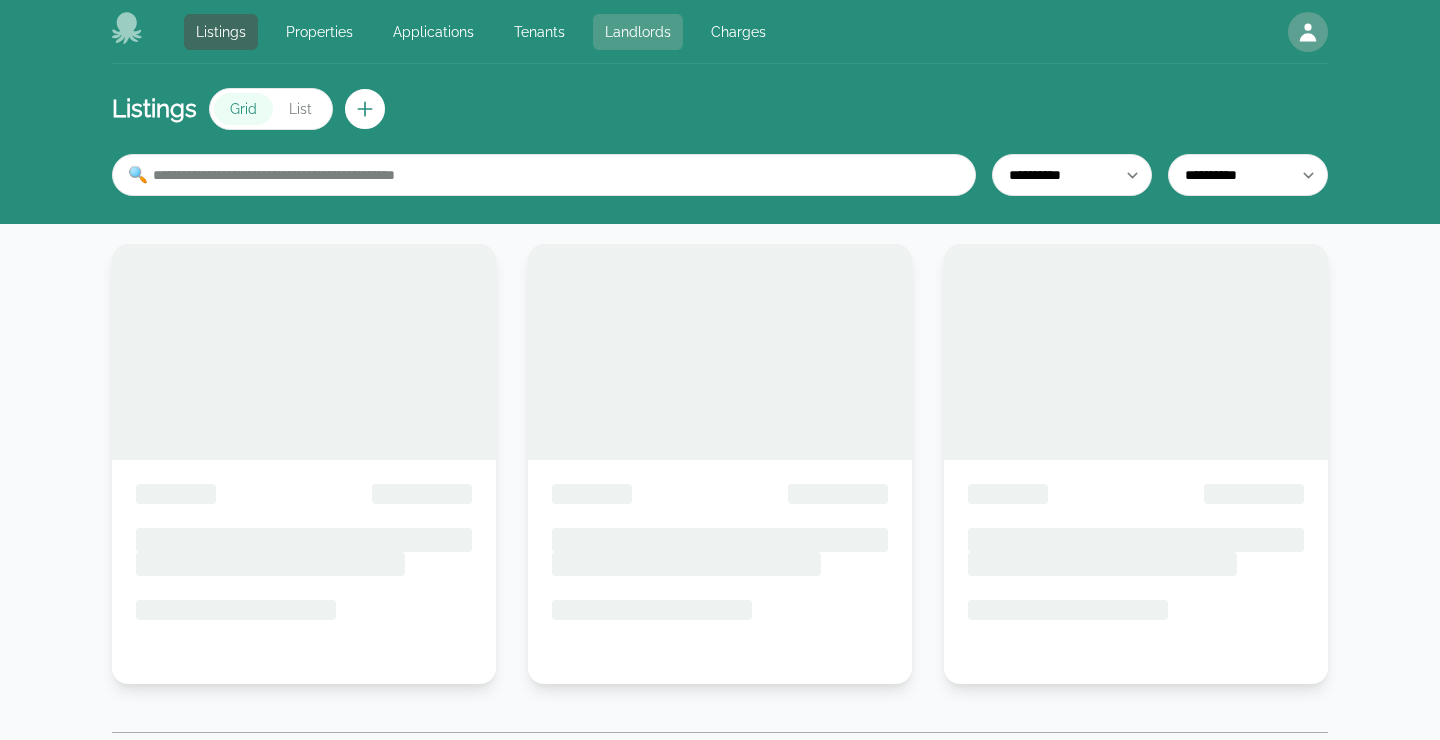 click on "Landlords" at bounding box center (638, 32) 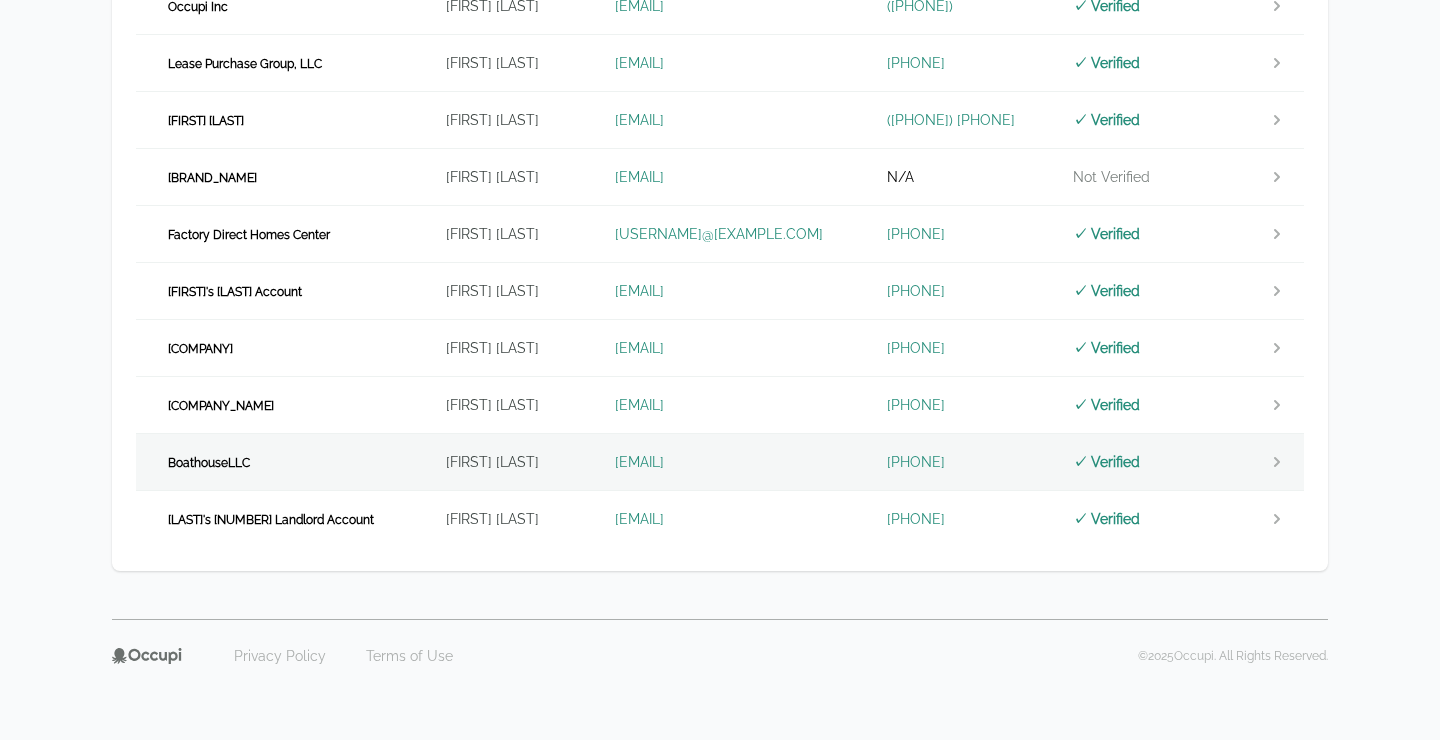 scroll, scrollTop: 0, scrollLeft: 0, axis: both 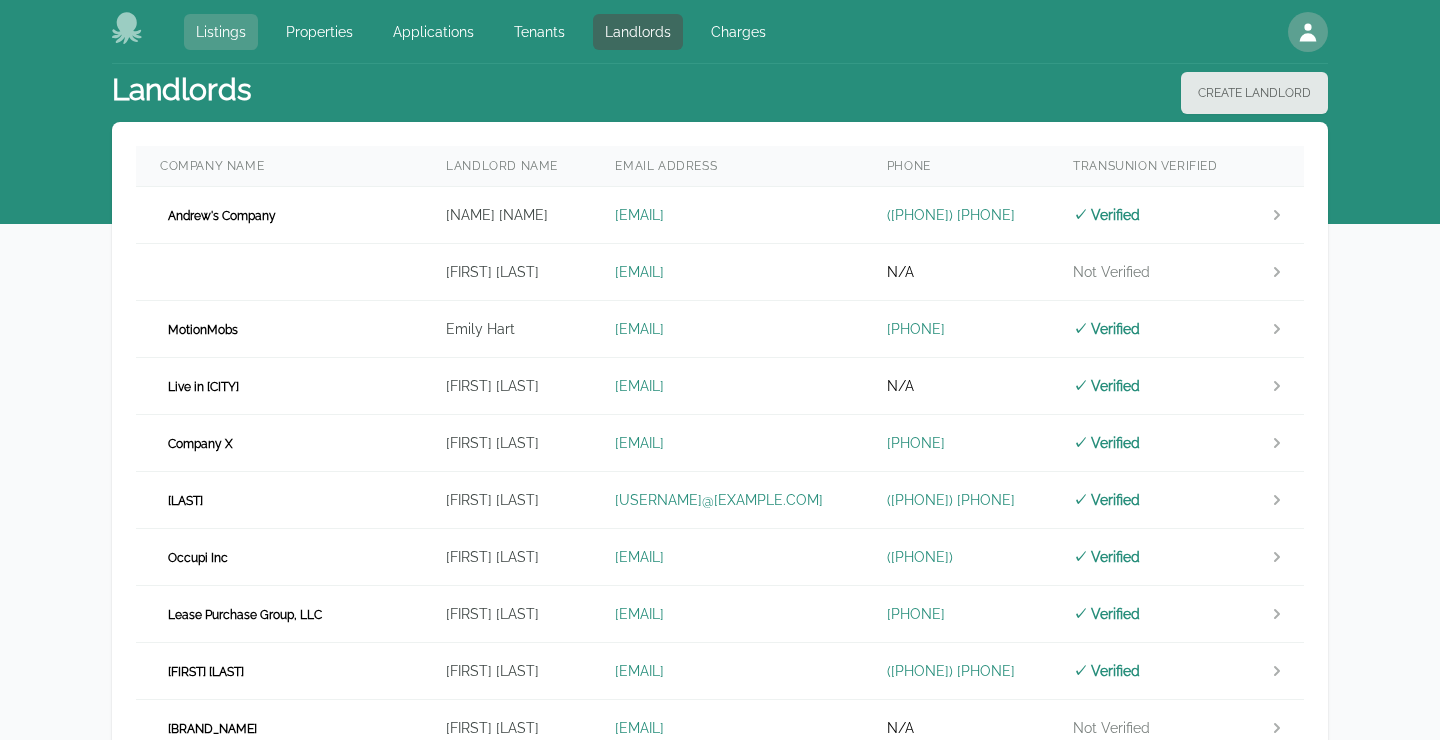 click on "Listings" at bounding box center (221, 32) 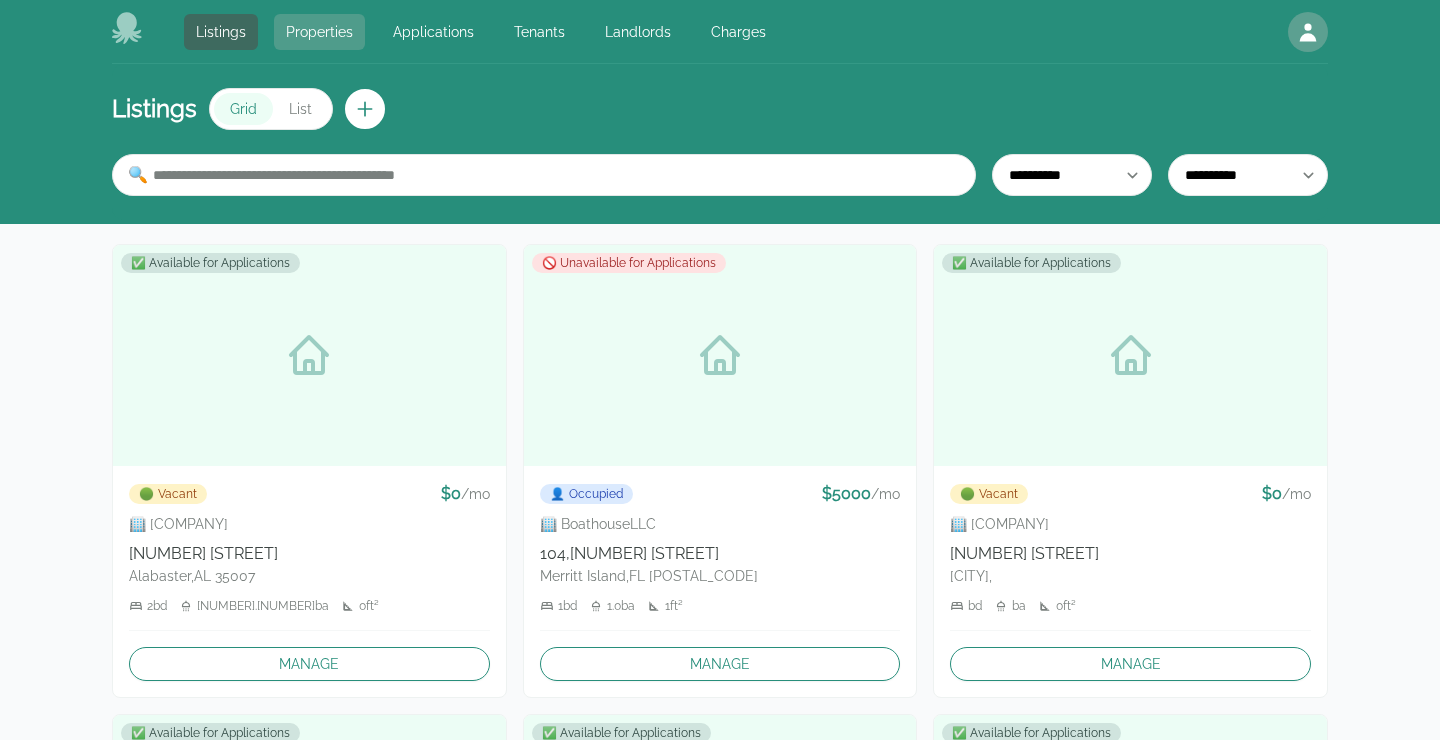 click on "Properties" at bounding box center [319, 32] 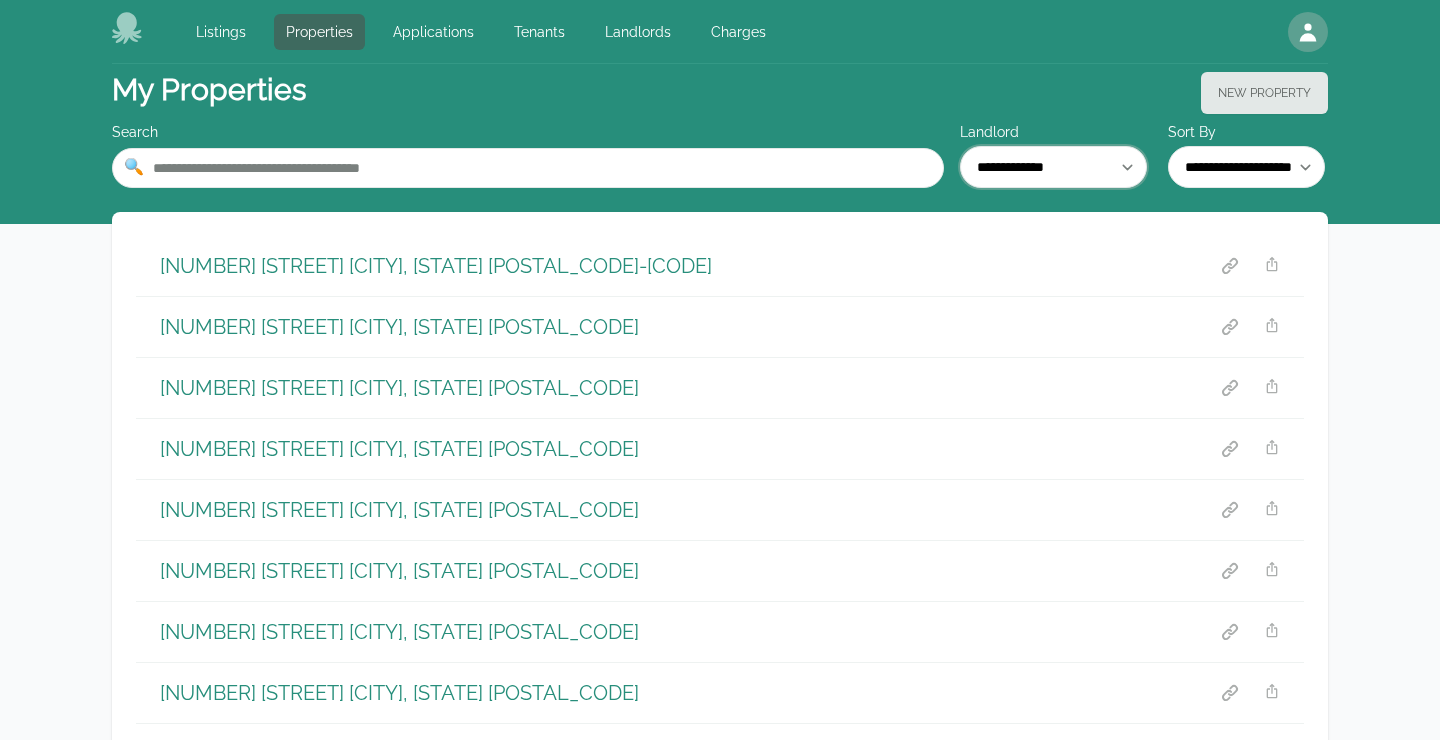 click on "**********" at bounding box center [1053, 167] 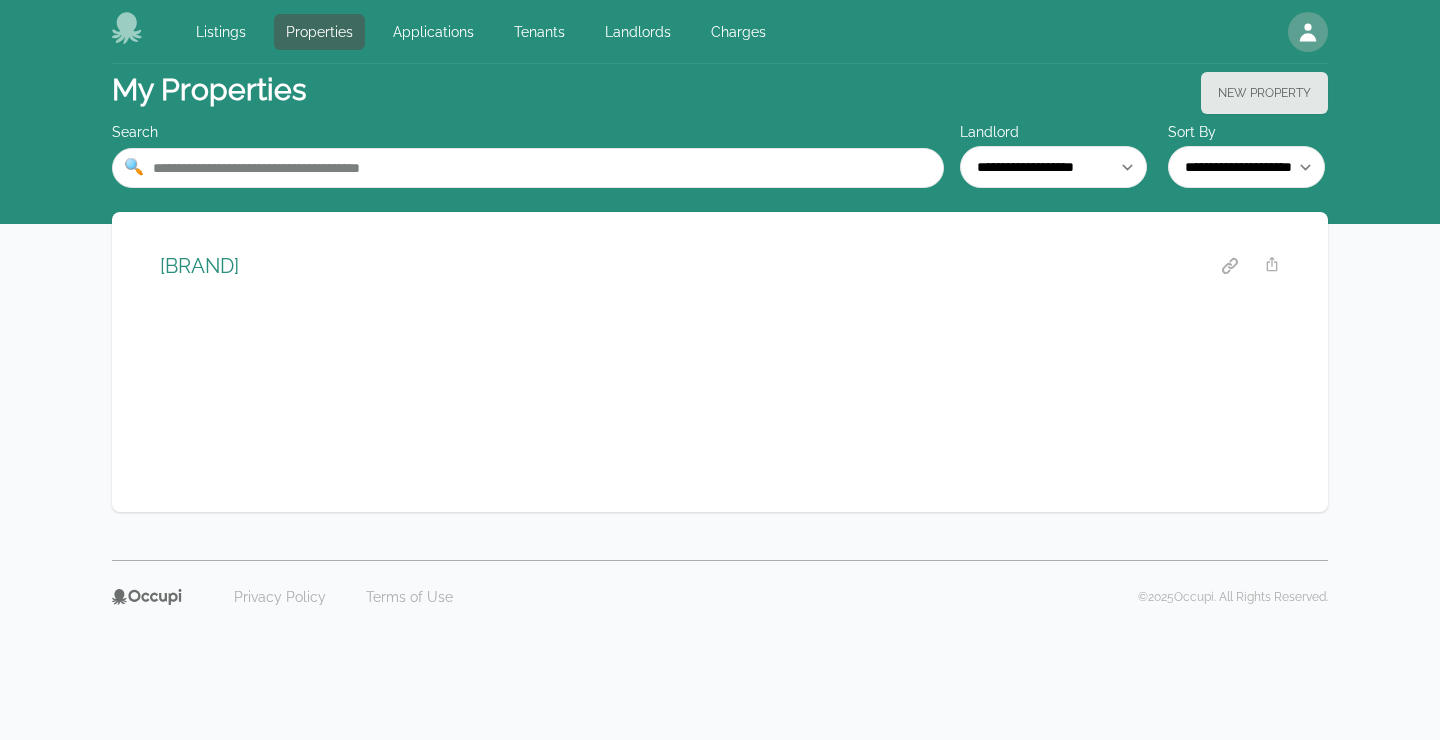 click on "[BRAND]" at bounding box center (199, 266) 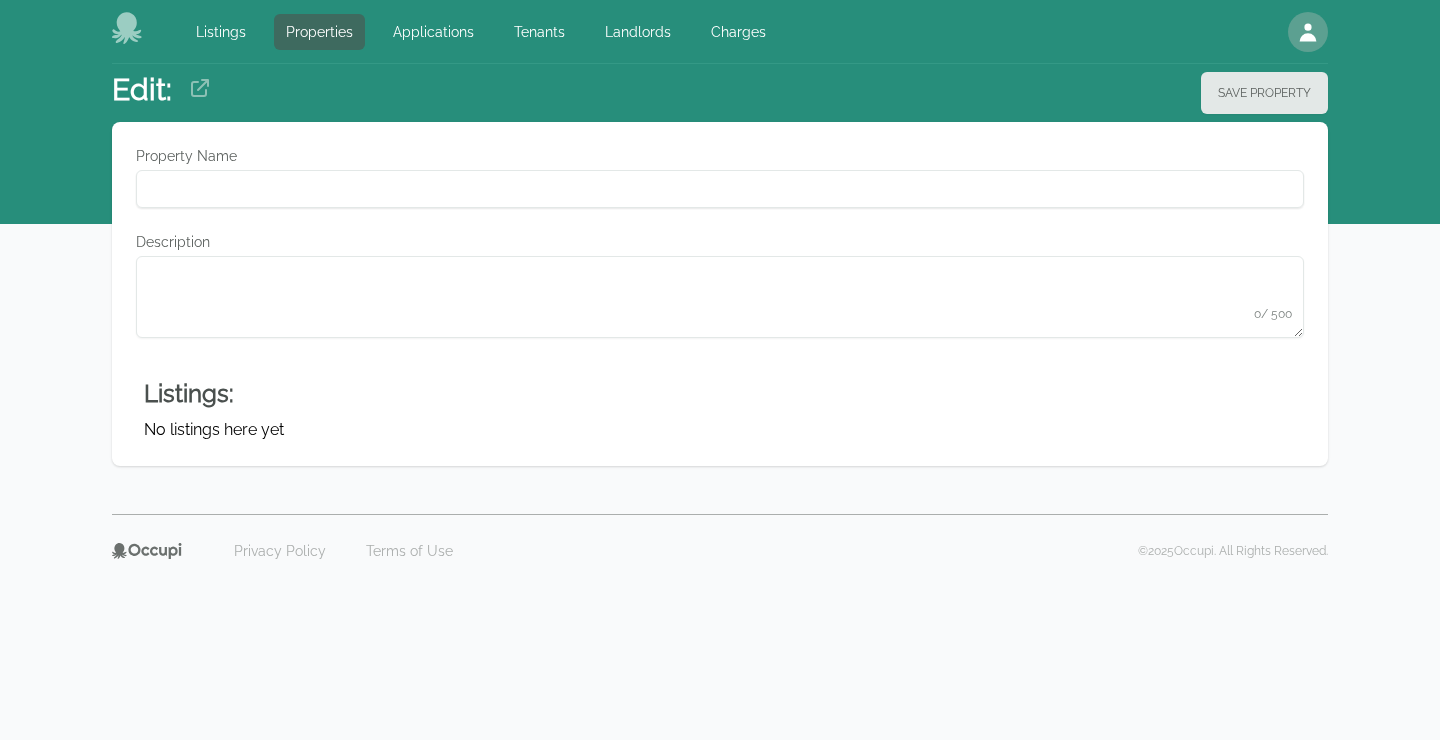 type on "**********" 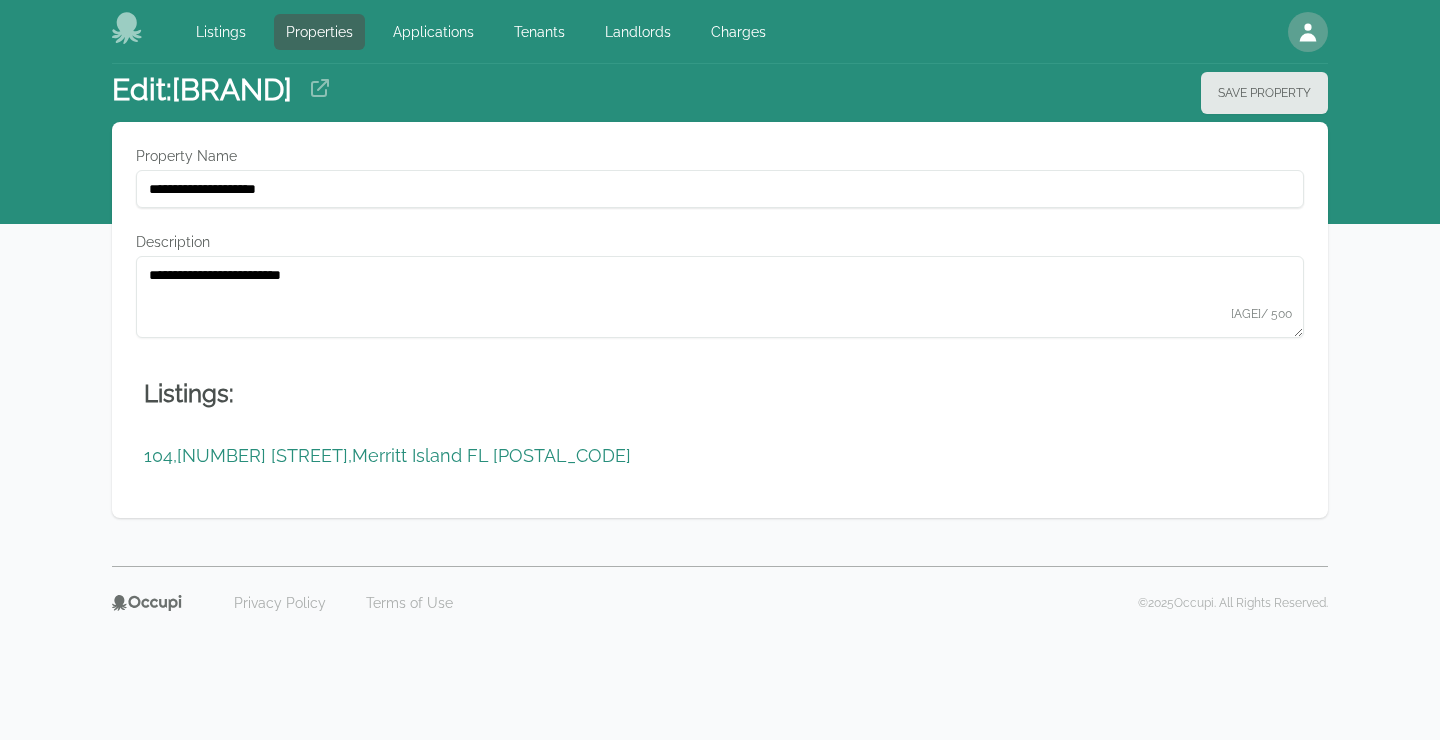 click on "[CITY], [STATE] [POSTAL_CODE]" at bounding box center [491, 456] 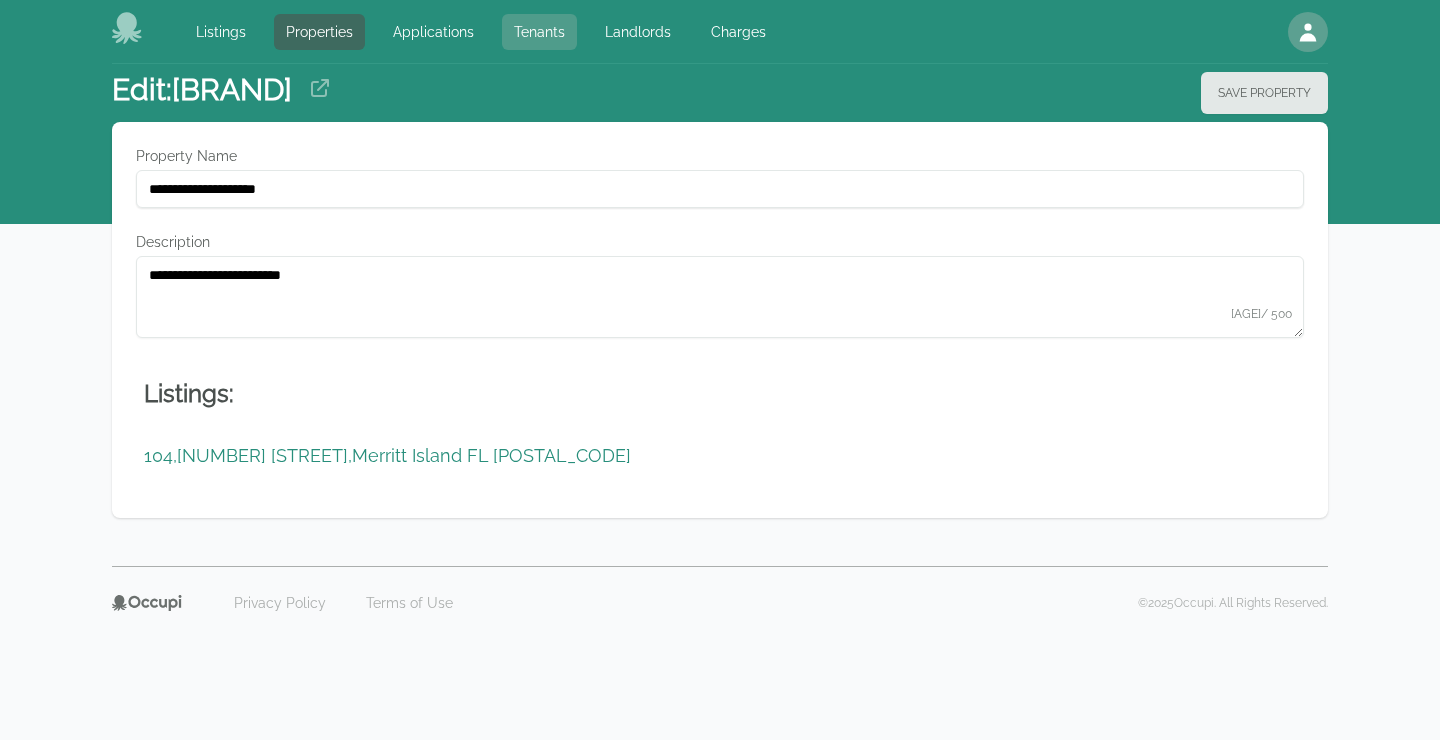click on "Tenants" at bounding box center (539, 32) 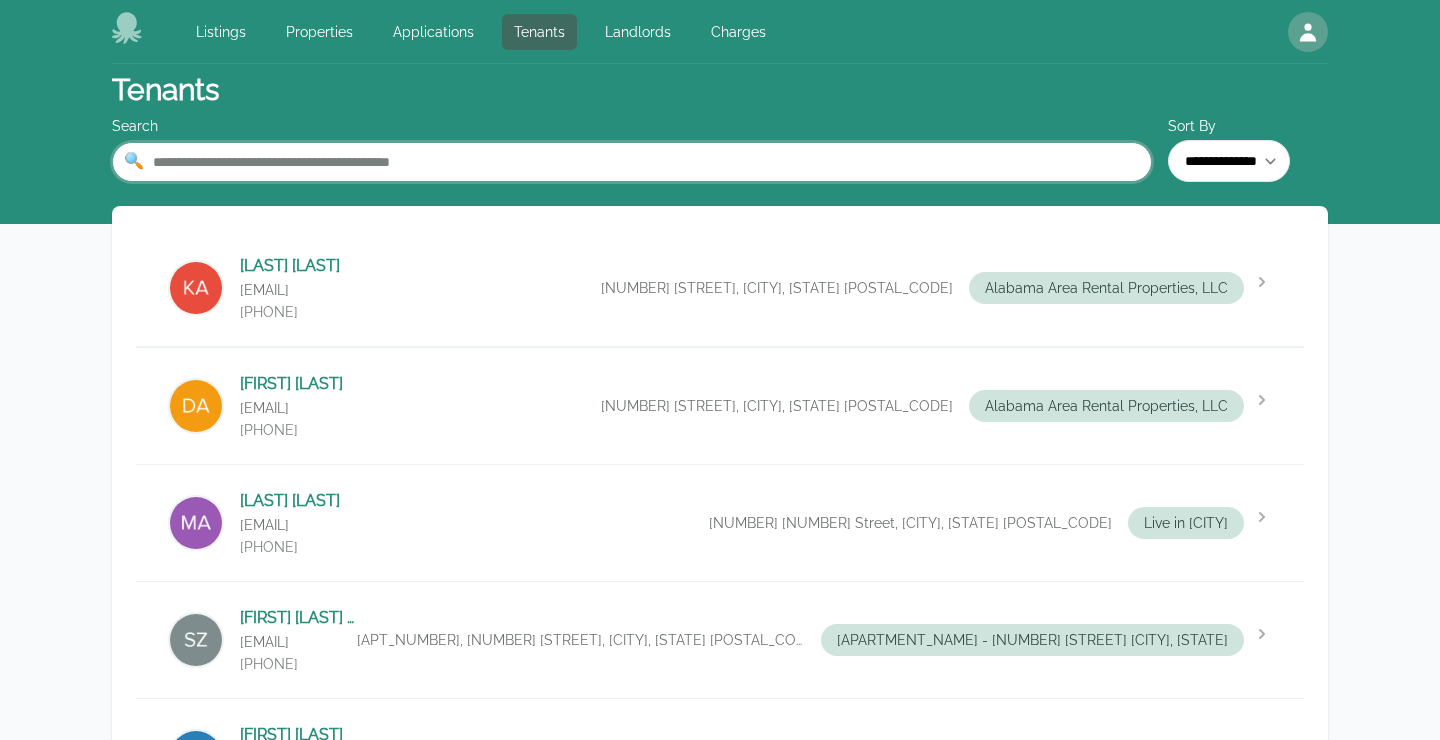 click at bounding box center [632, 162] 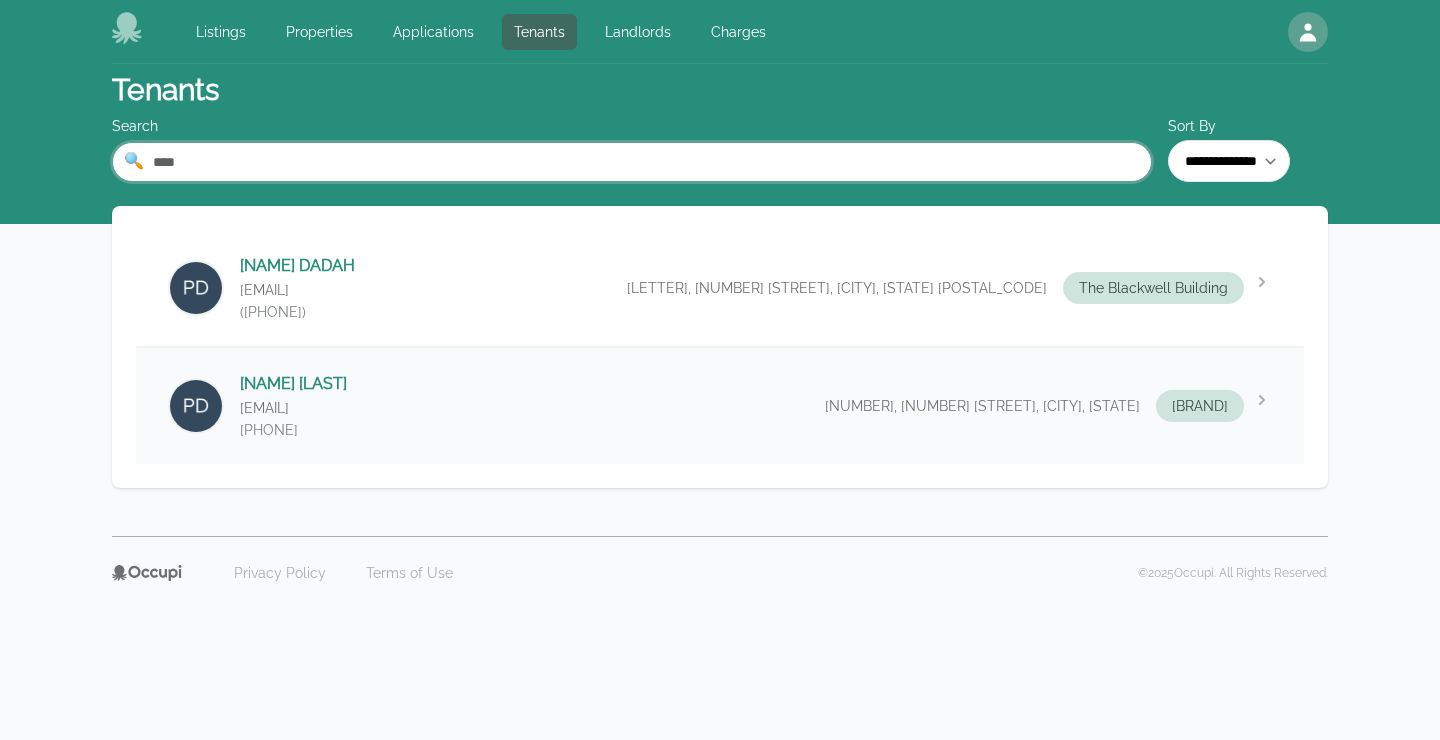 type on "****" 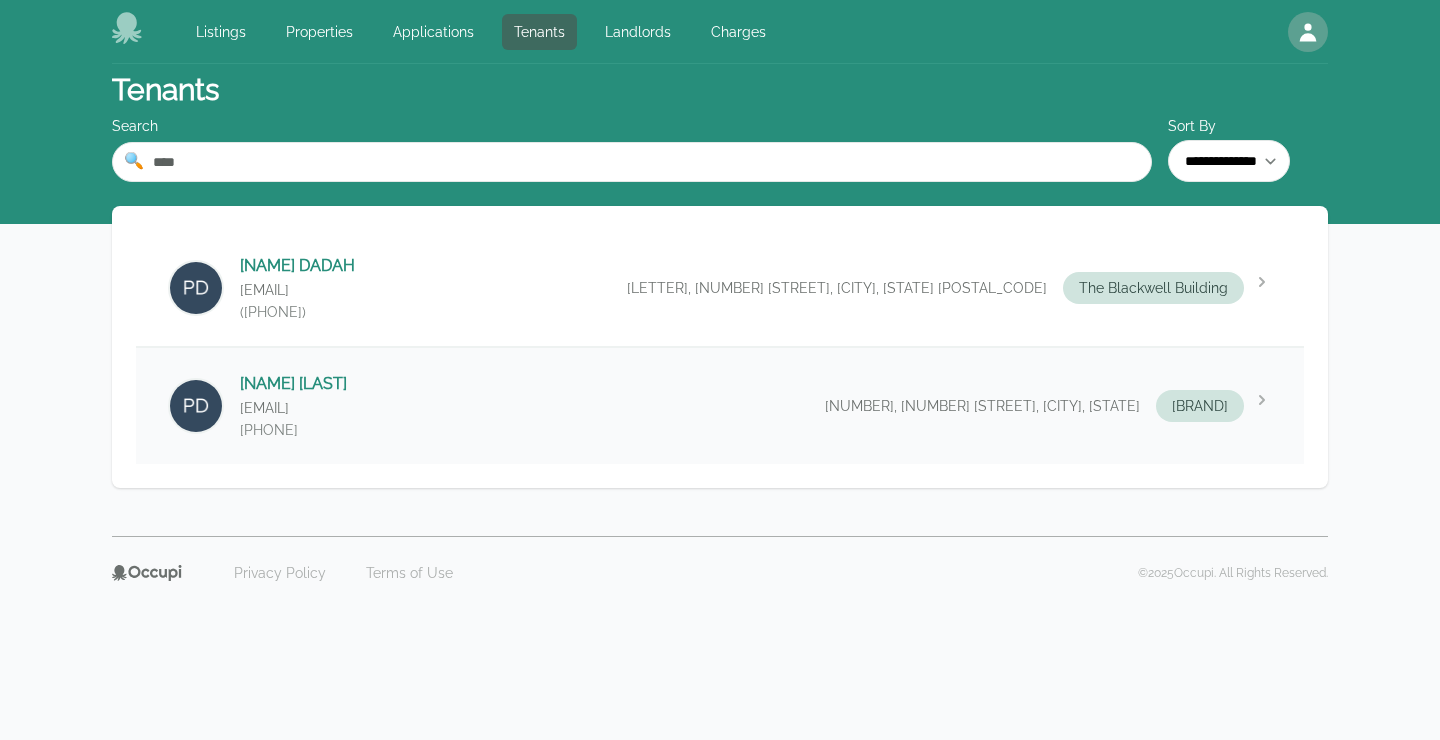 click on "[FIRST] [LAST] [EMAIL] [PHONE] [NUMBER], [NUMBER] [STREET], [CITY], [STATE] [POSTAL_CODE] [COMPANY]" at bounding box center (720, 406) 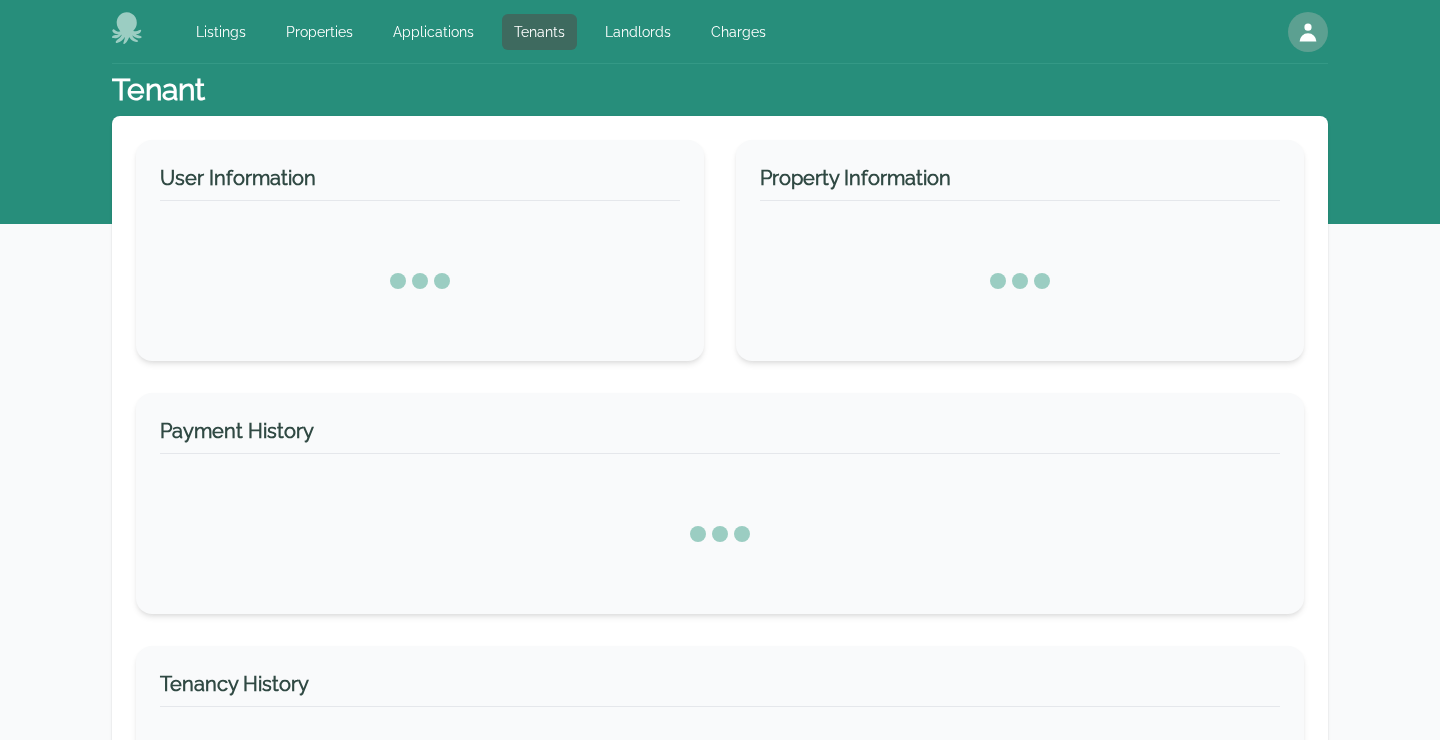 select on "*" 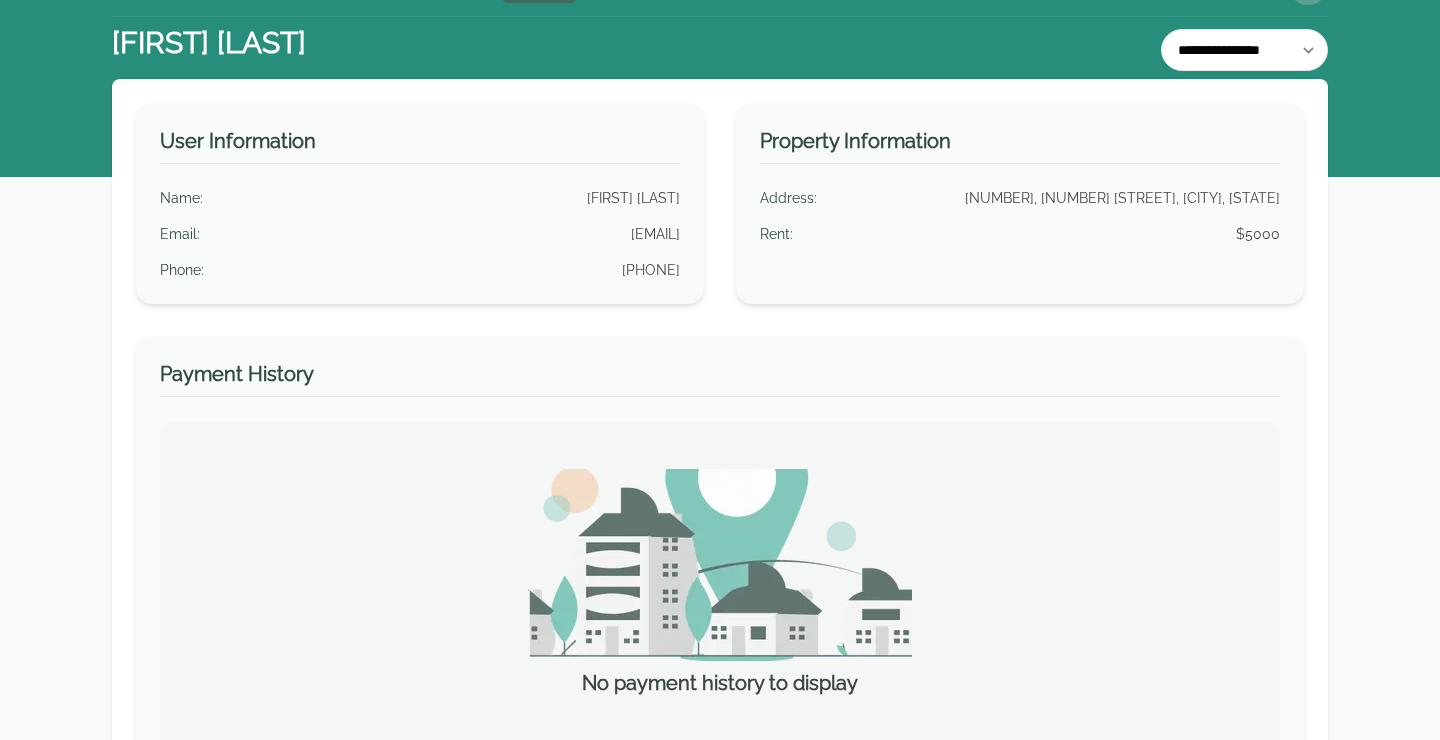 scroll, scrollTop: 0, scrollLeft: 0, axis: both 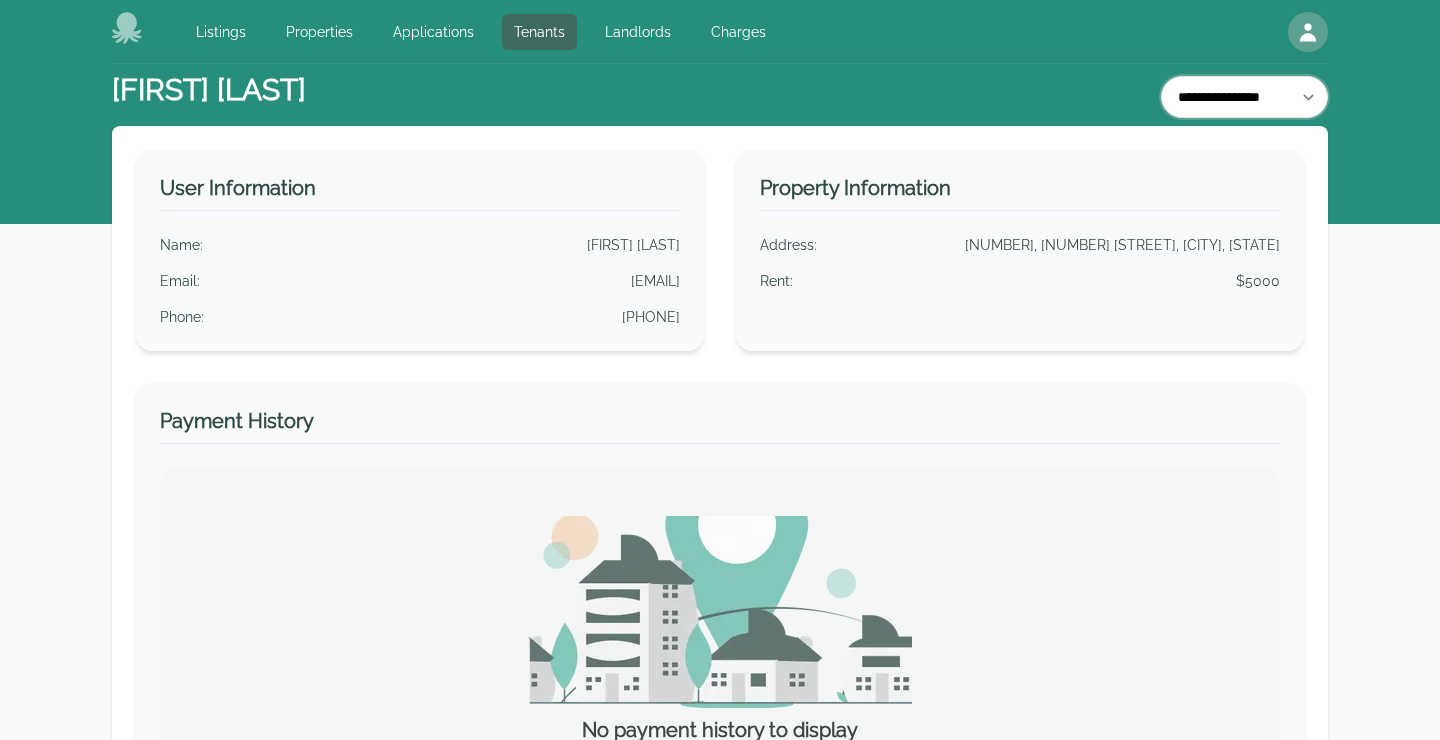 click on "**********" at bounding box center [1244, 97] 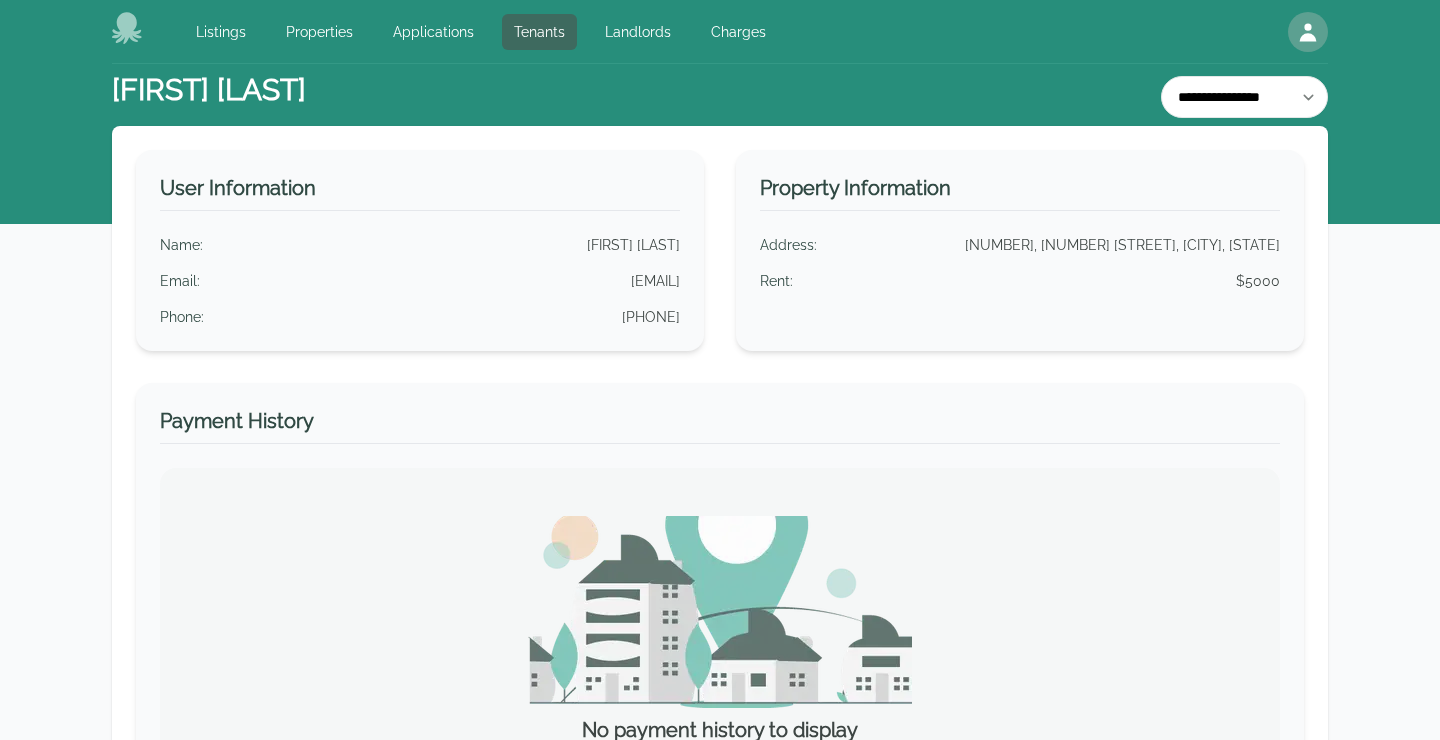 click on "**********" at bounding box center (720, 95) 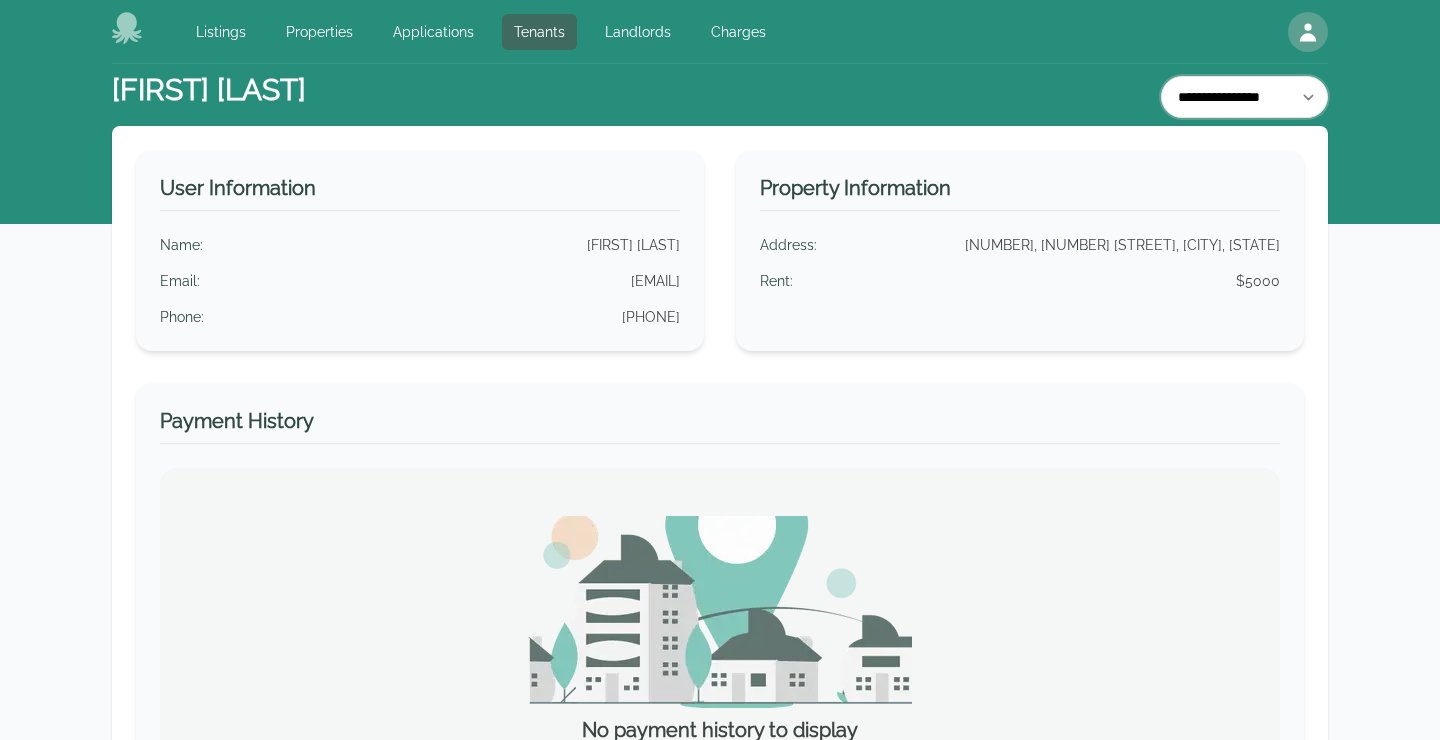 click on "**********" at bounding box center (1244, 97) 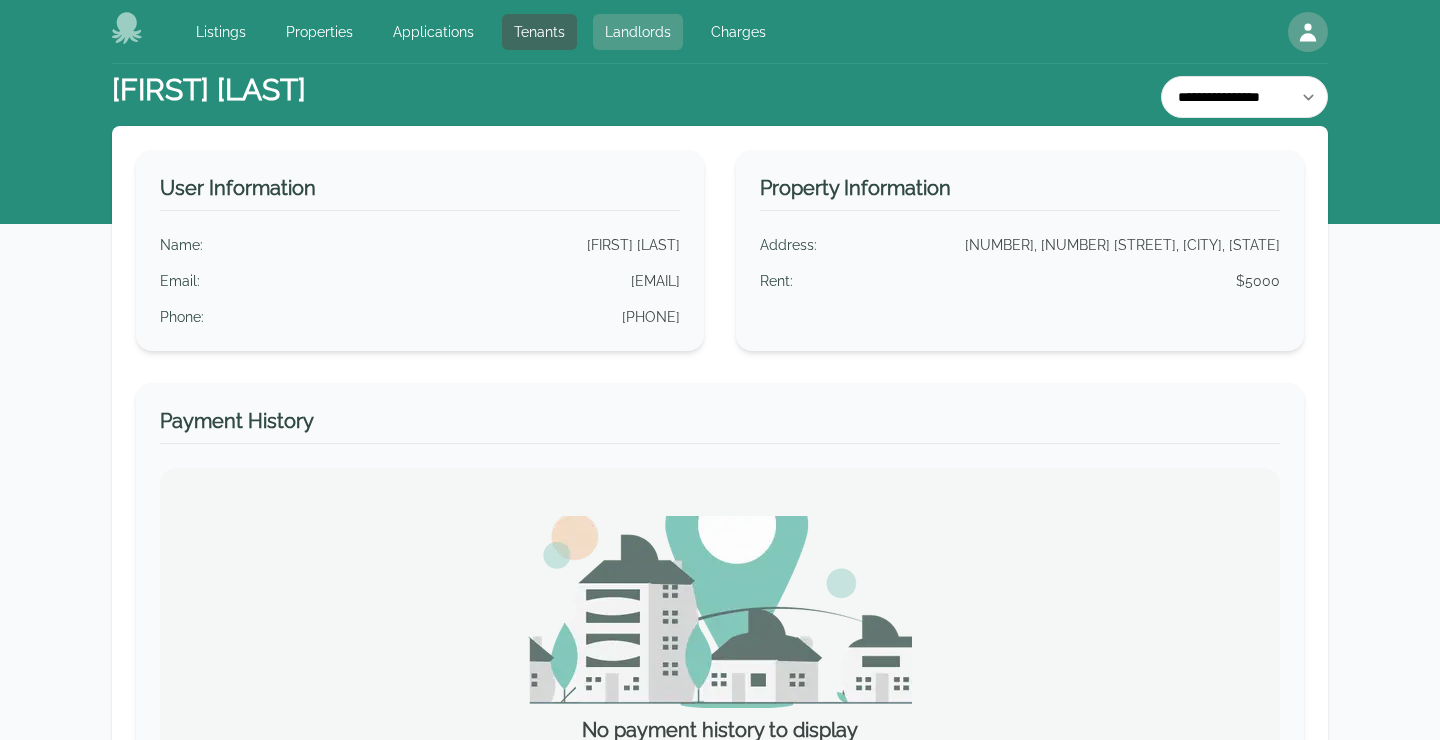 click on "Landlords" at bounding box center [638, 32] 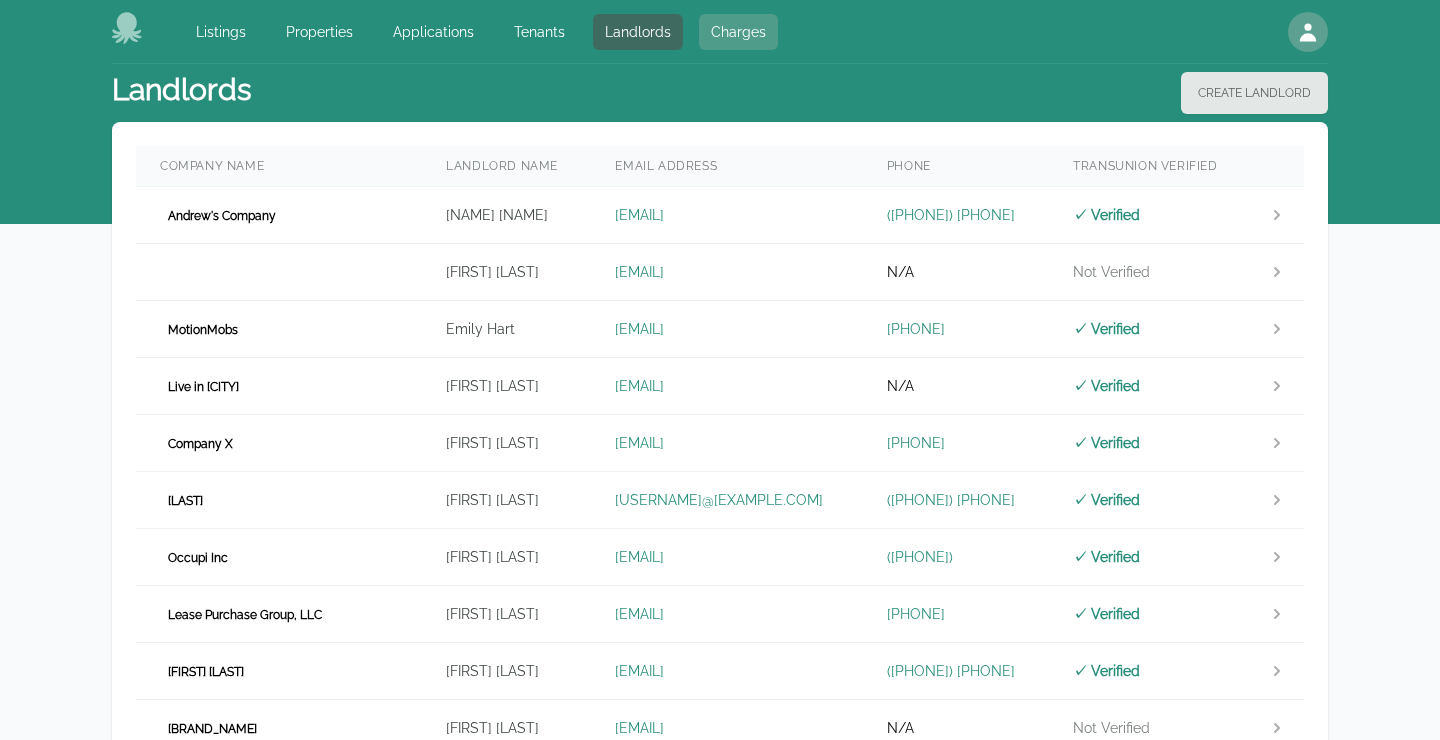 click on "Charges" at bounding box center (738, 32) 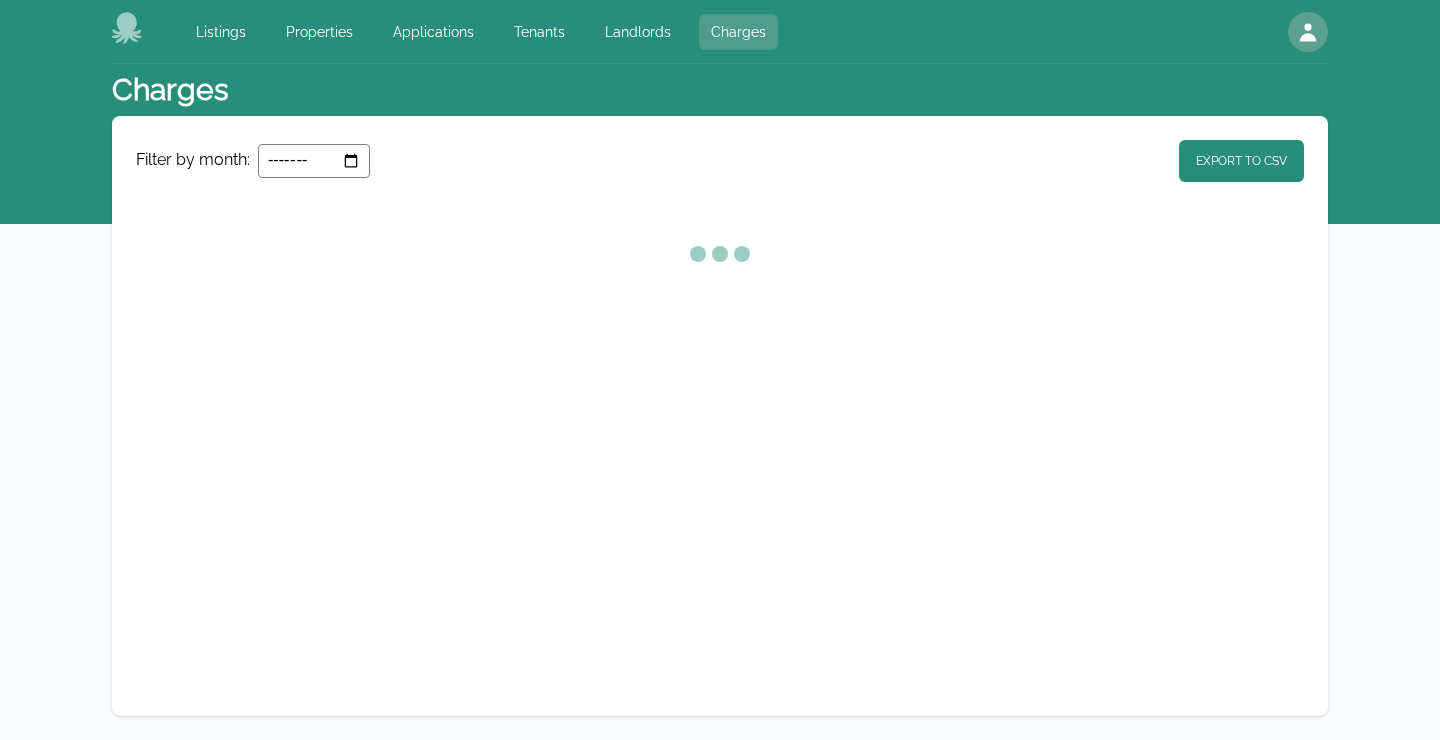 select on "**" 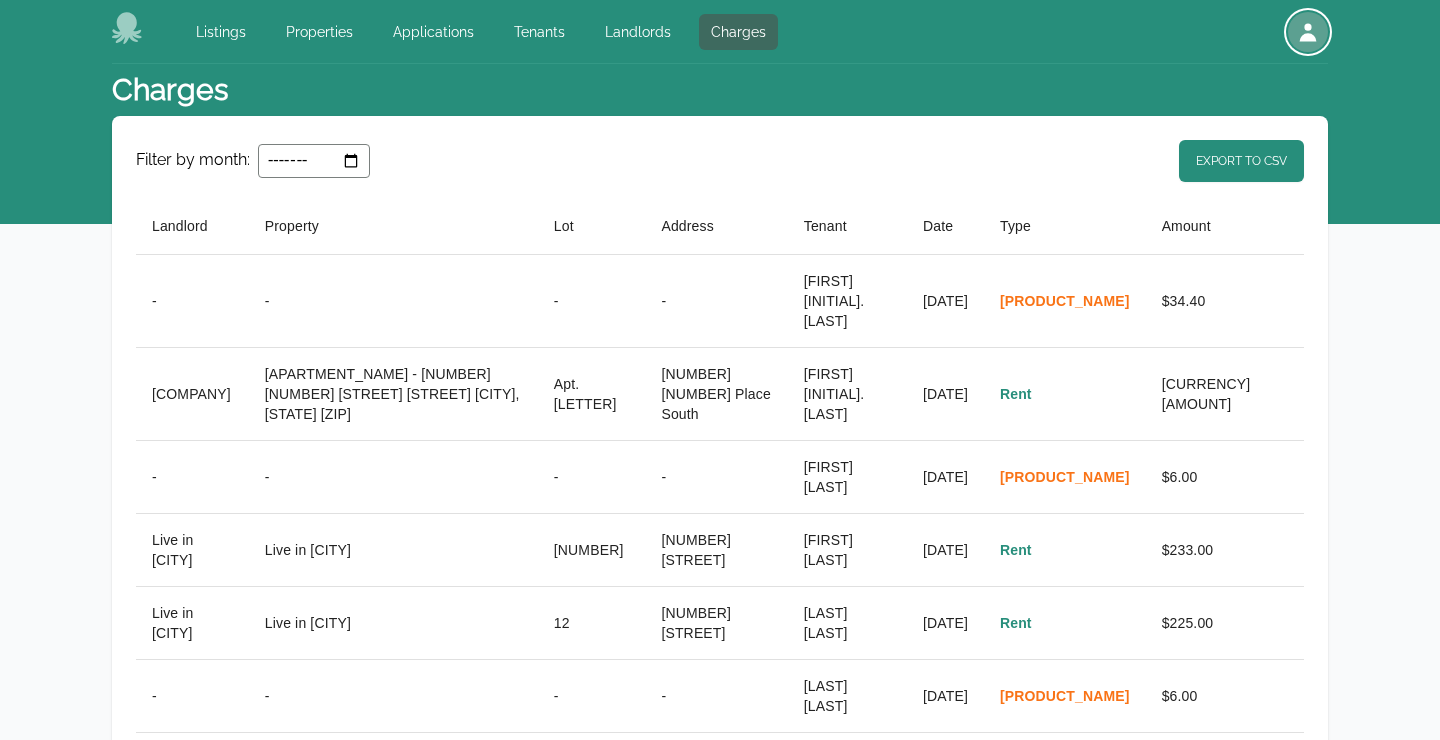 click 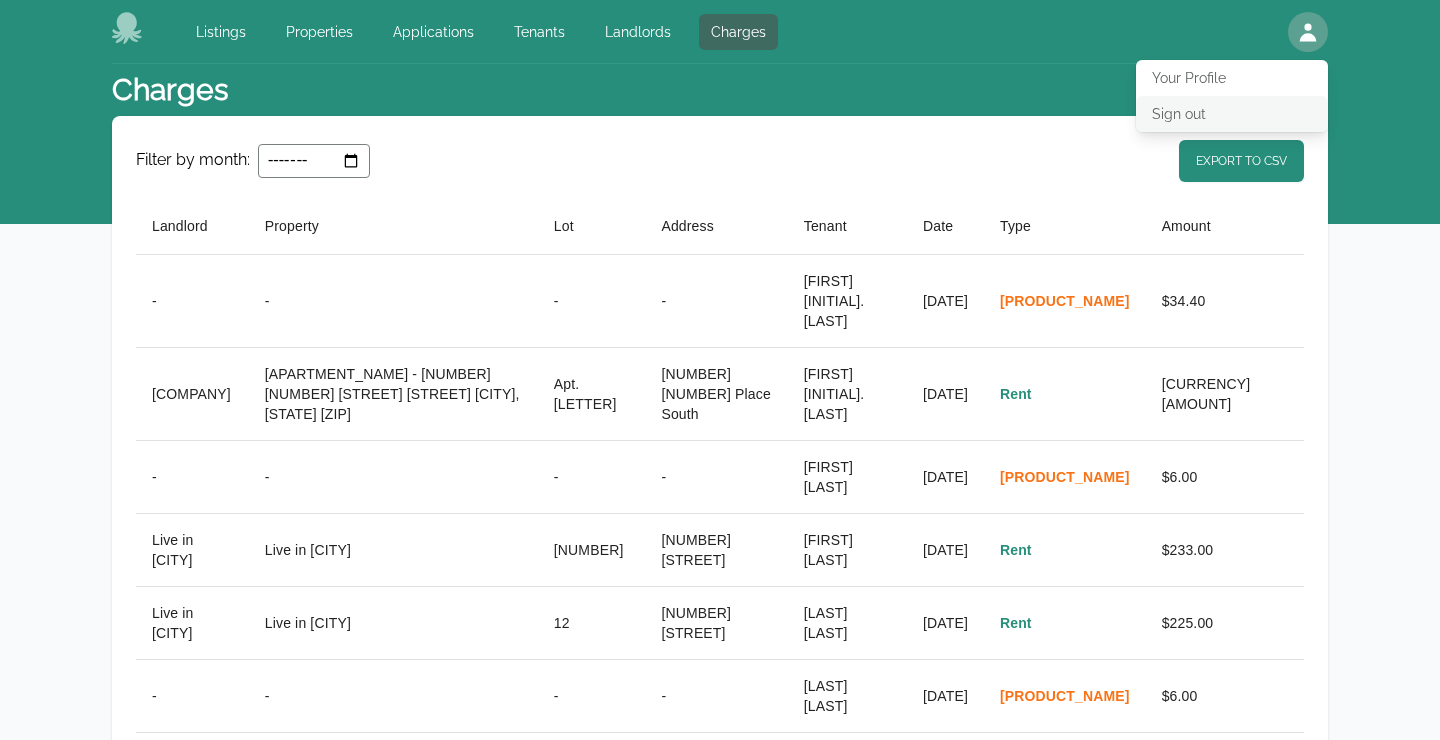 click on "Sign out" at bounding box center [1232, 114] 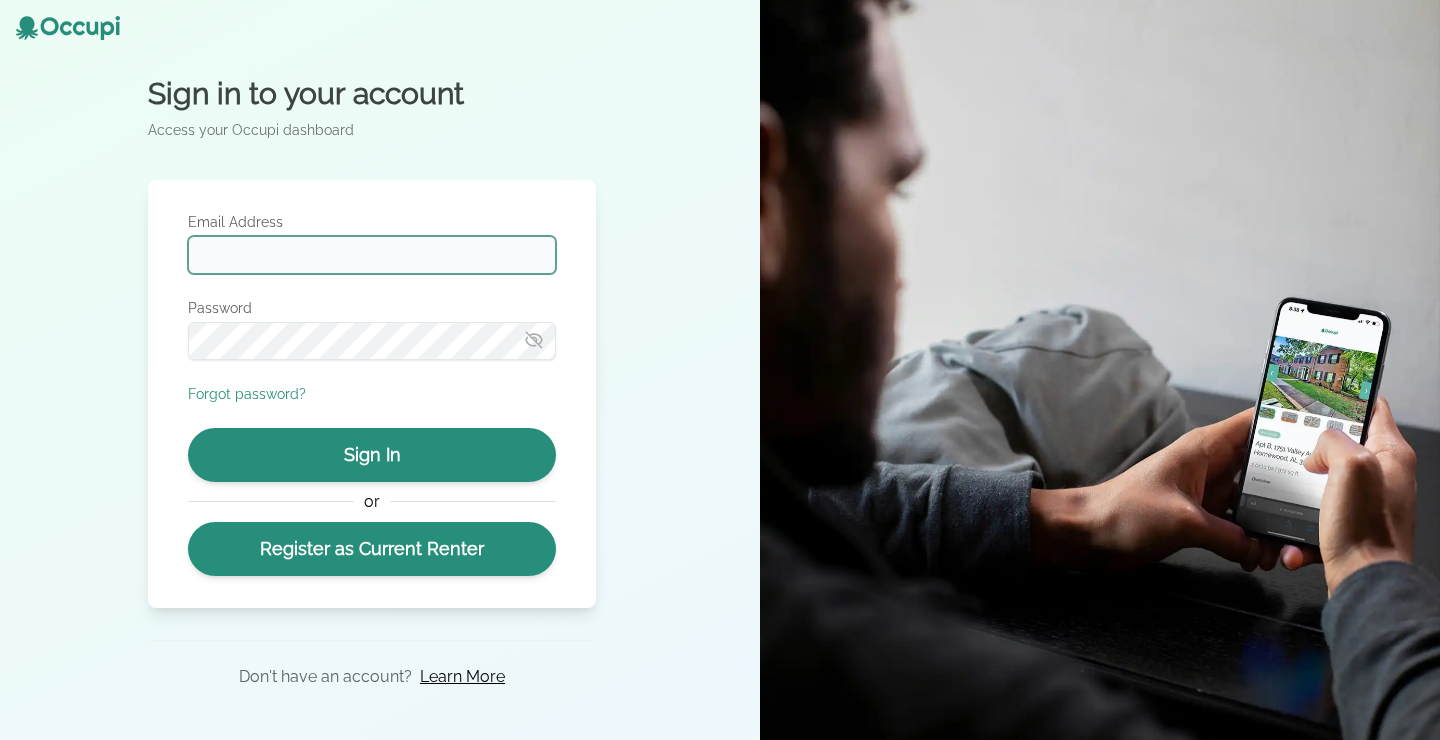 click on "Email Address" at bounding box center (372, 255) 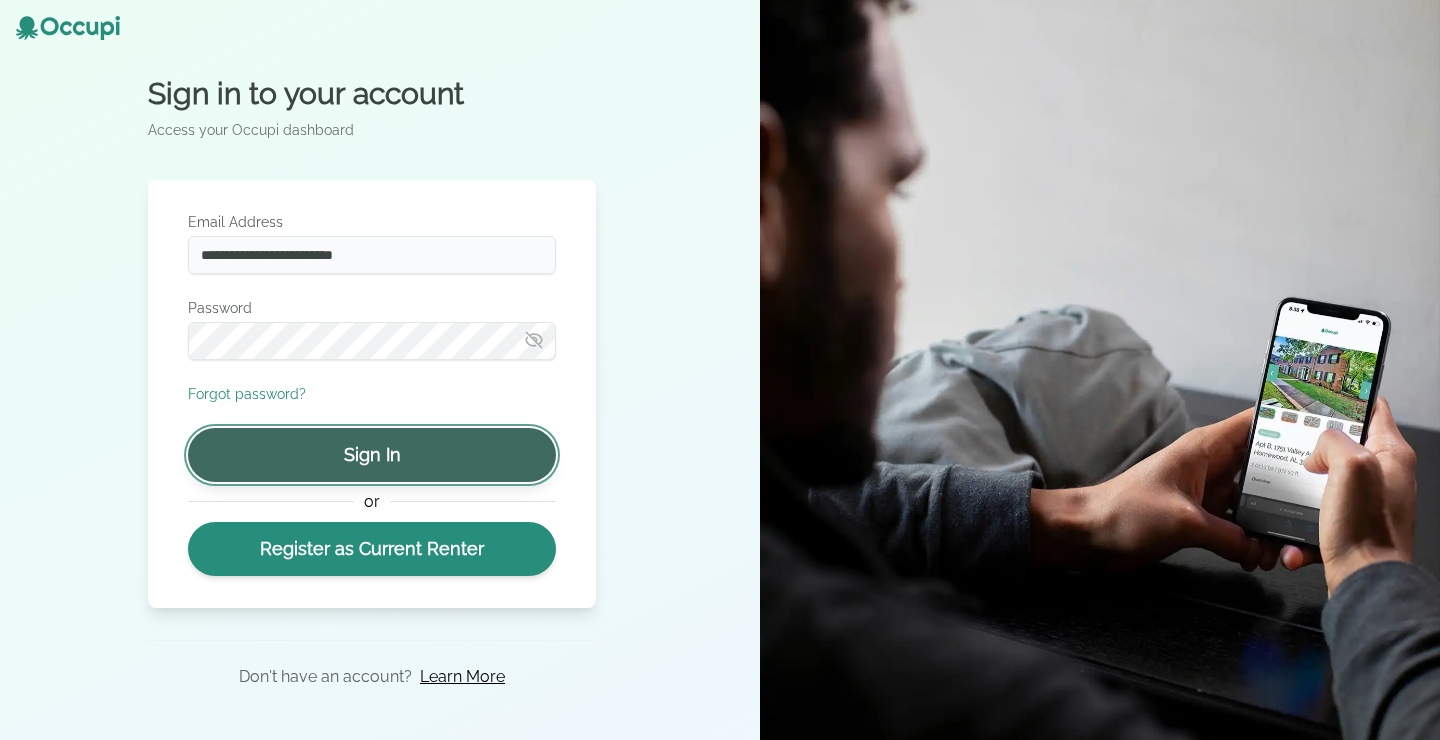click on "Sign In" at bounding box center [372, 455] 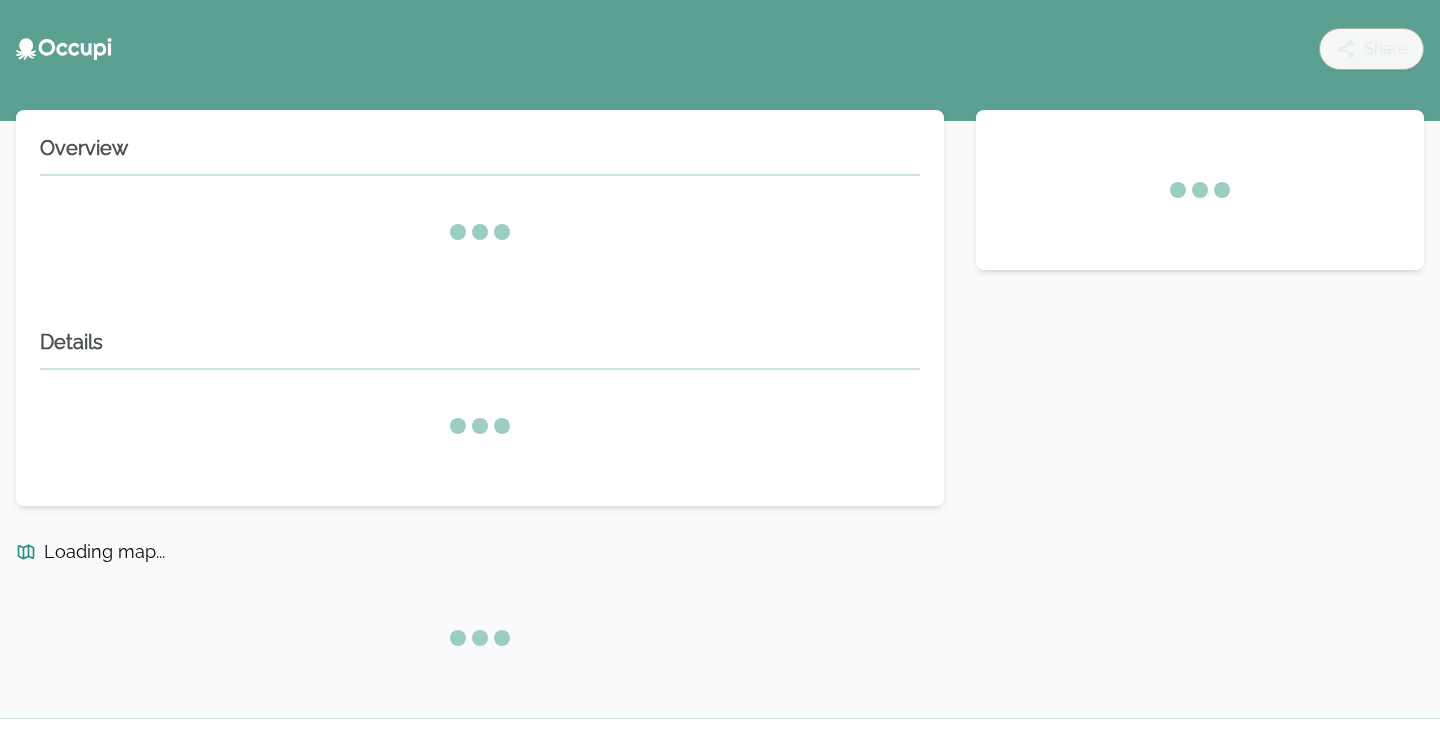 scroll, scrollTop: 0, scrollLeft: 0, axis: both 